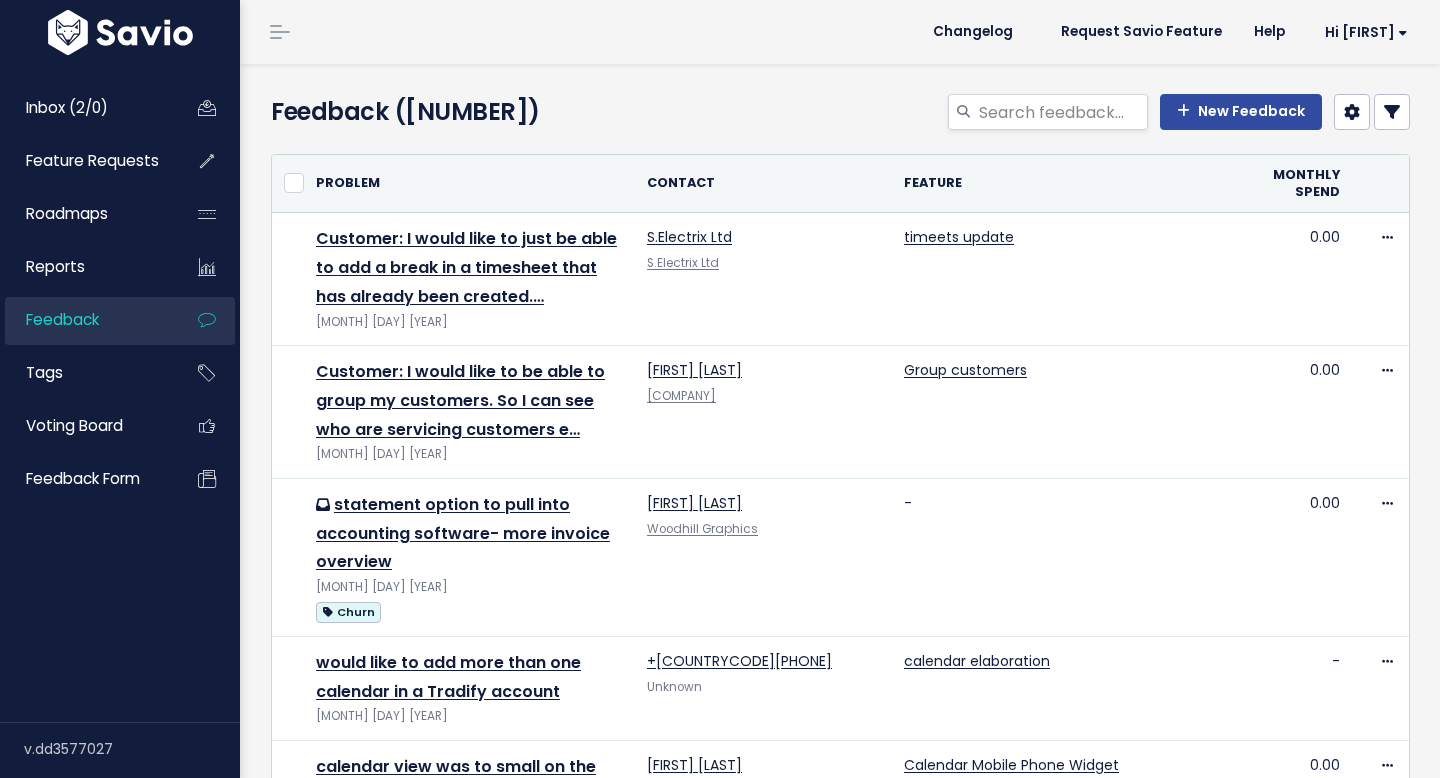 scroll, scrollTop: 0, scrollLeft: 0, axis: both 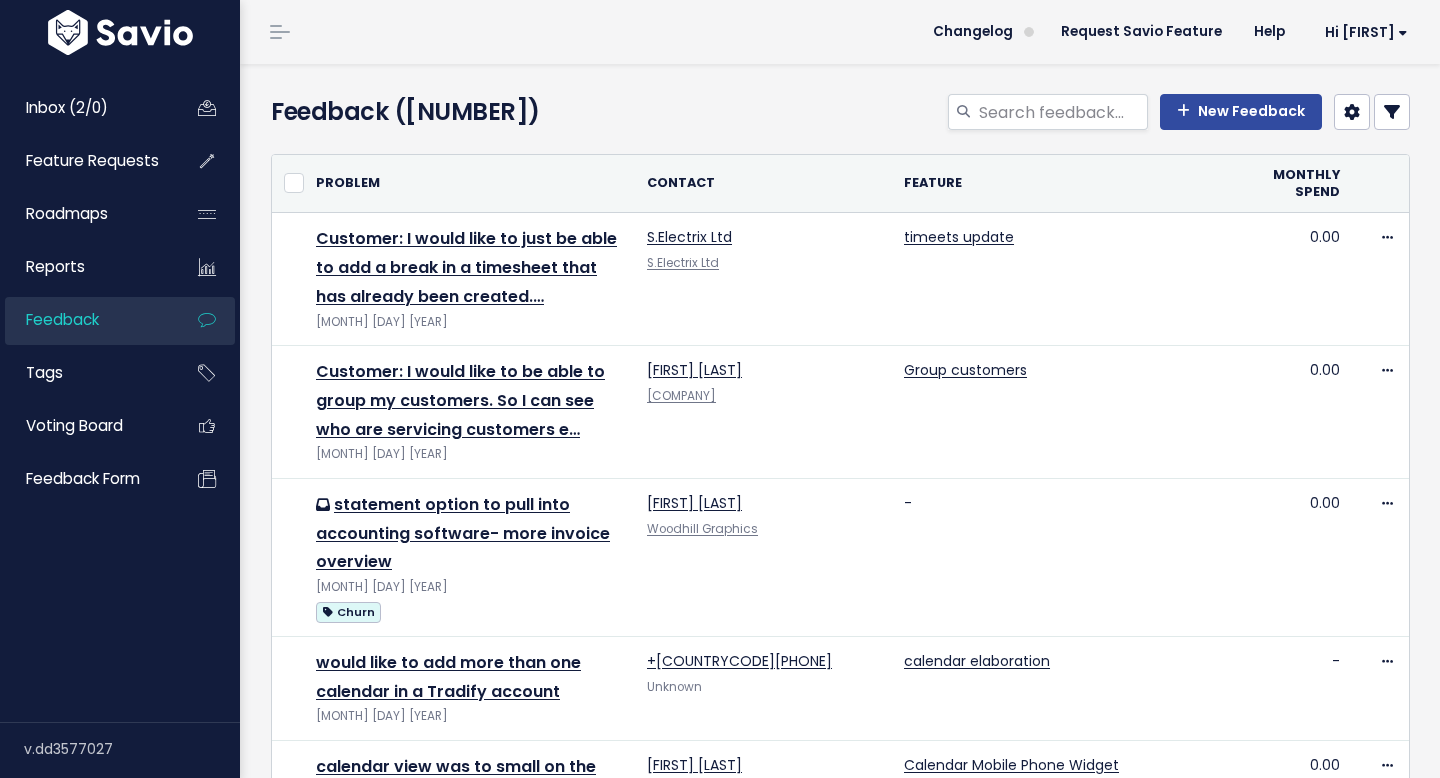 click at bounding box center (1392, 112) 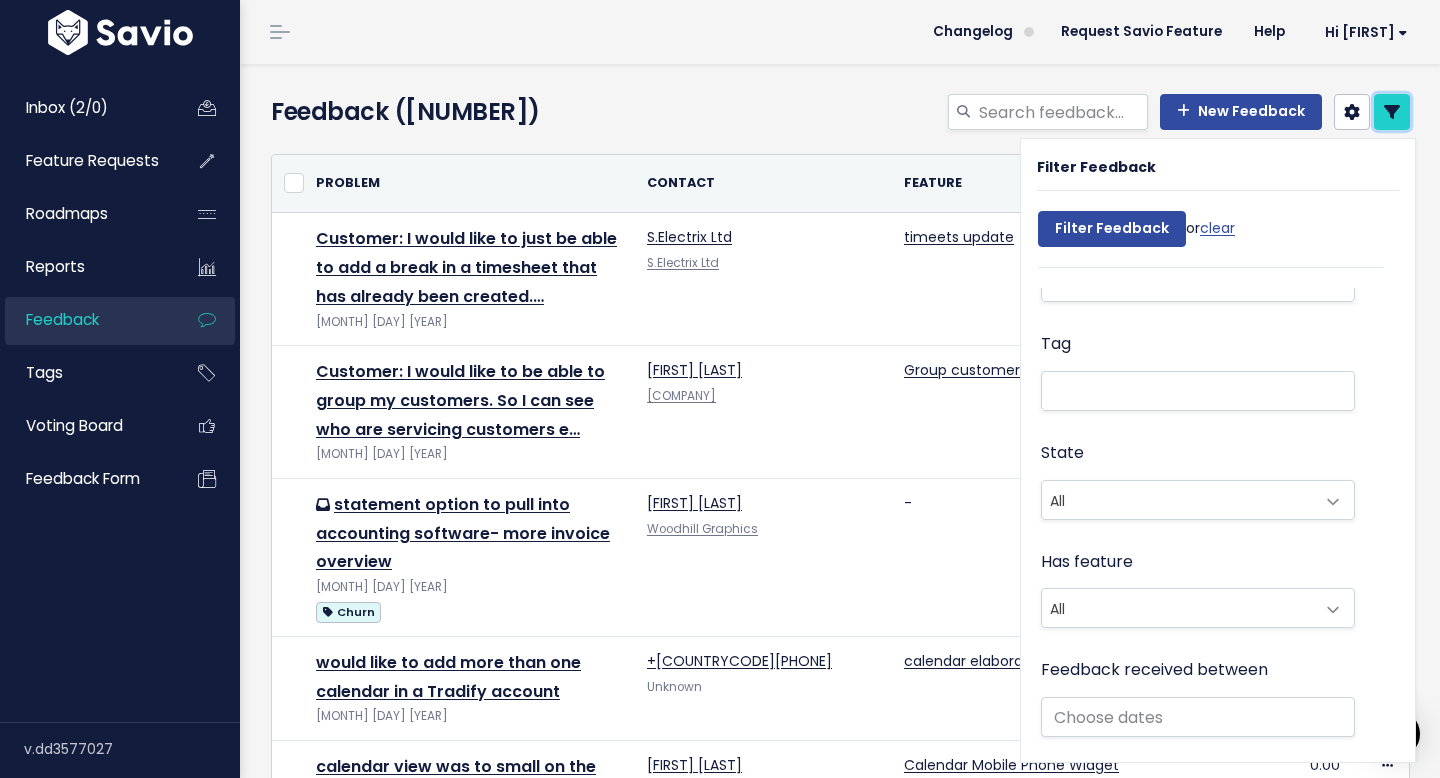 scroll, scrollTop: 429, scrollLeft: 0, axis: vertical 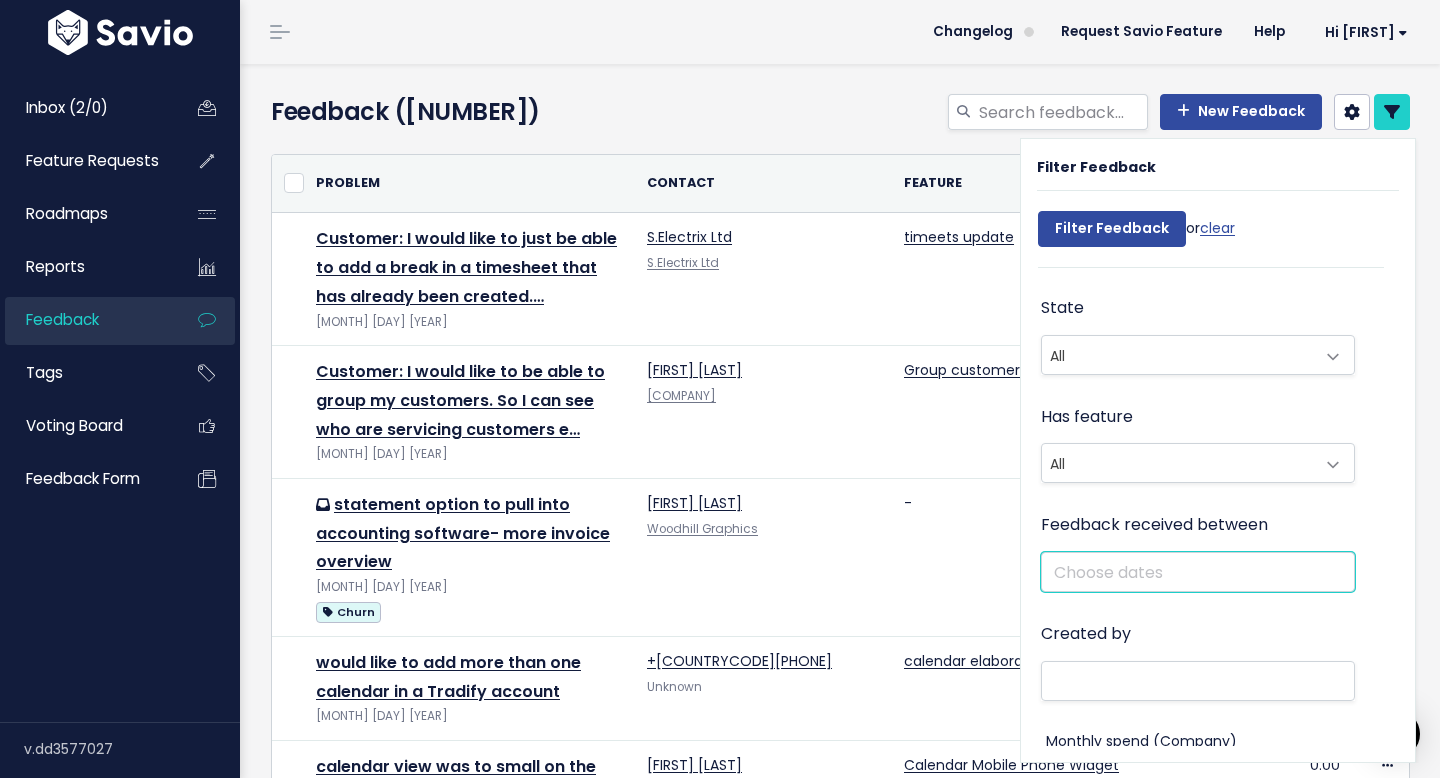 click at bounding box center (1198, 572) 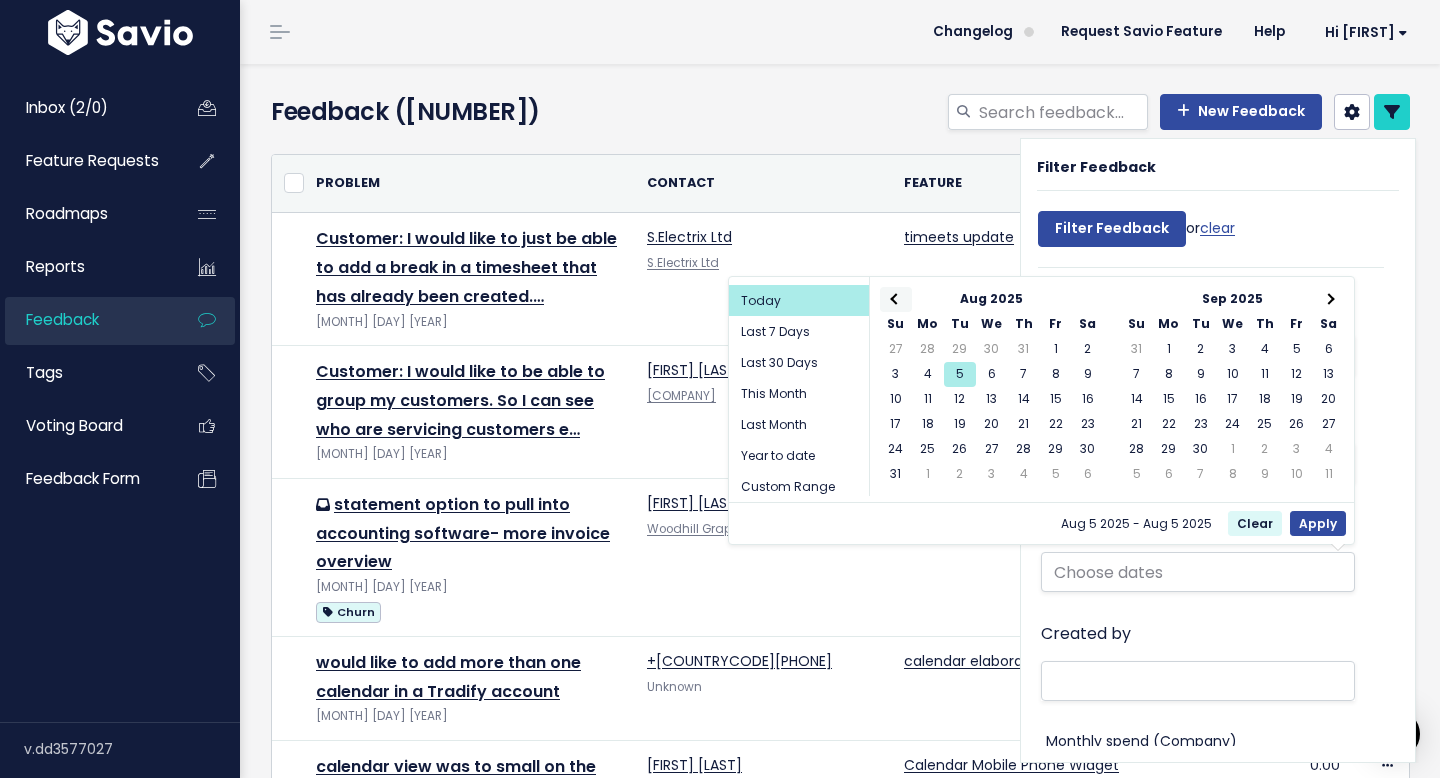 click at bounding box center [896, 299] 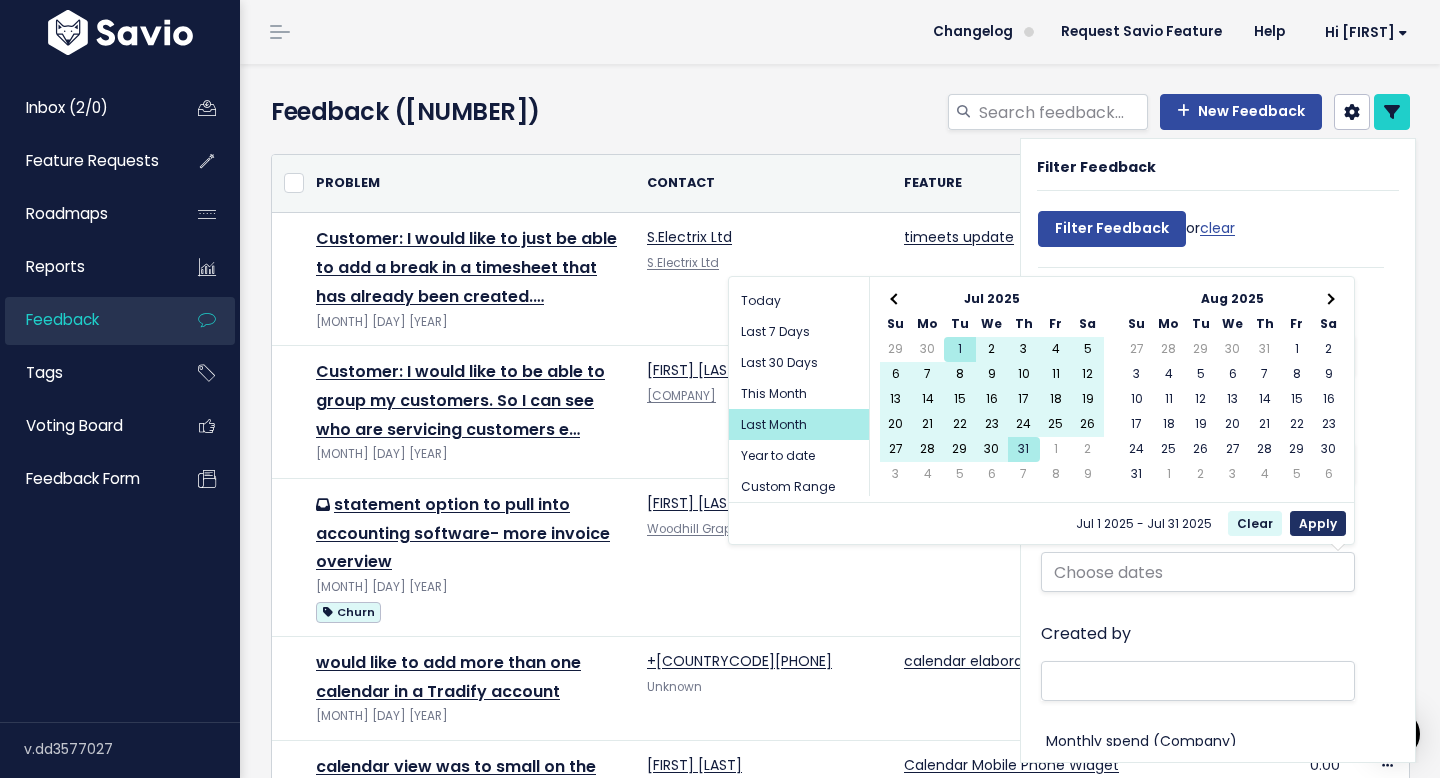 click on "Apply" at bounding box center [1318, 523] 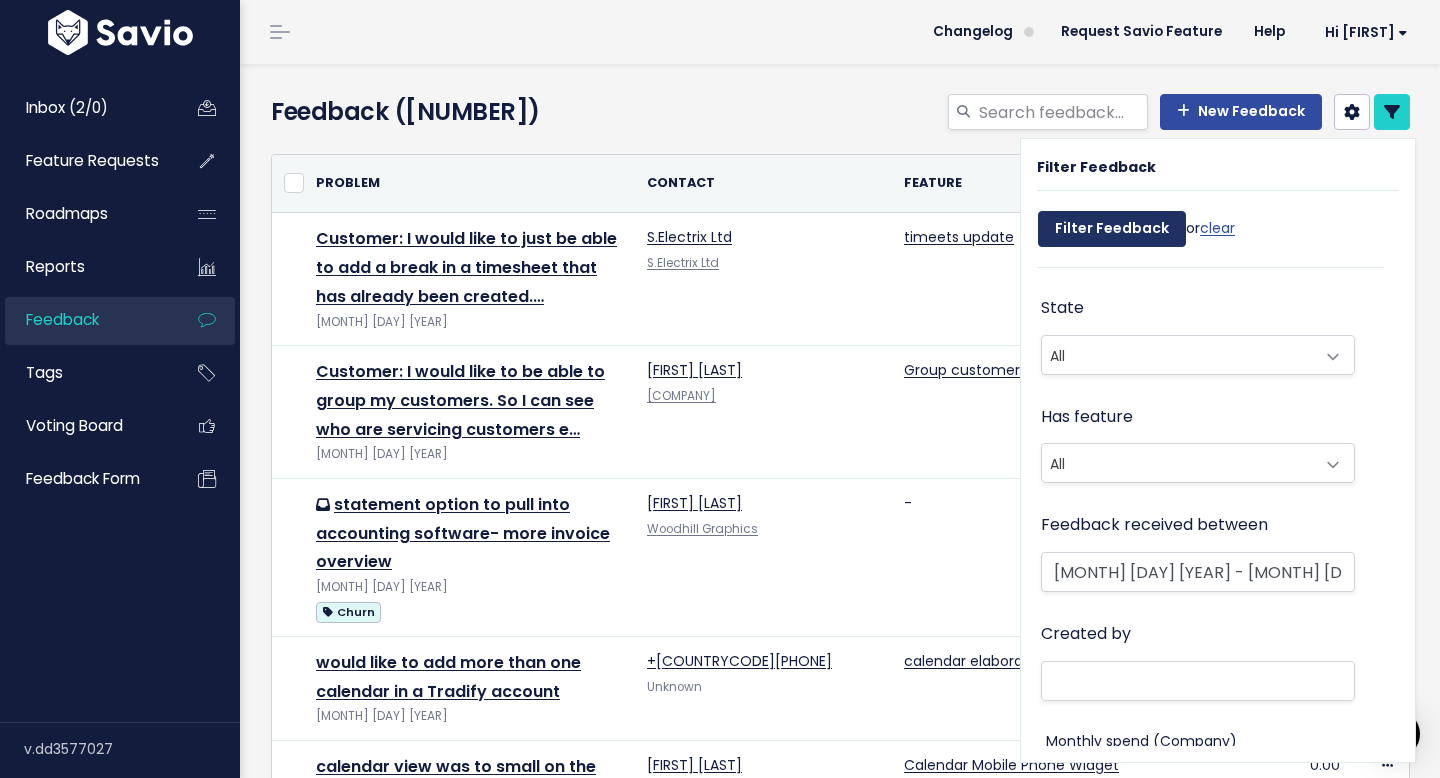 click on "Filter Feedback" at bounding box center [1112, 229] 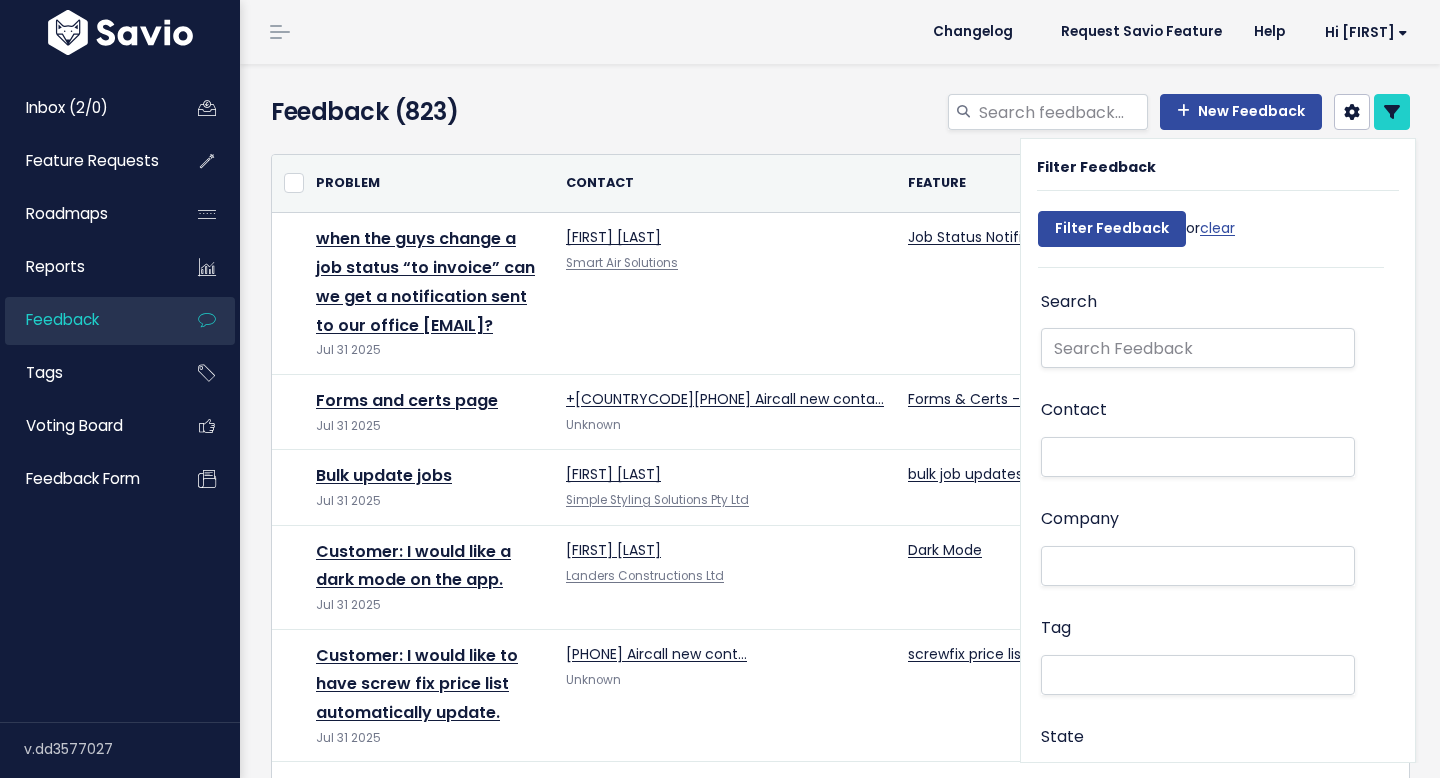 select 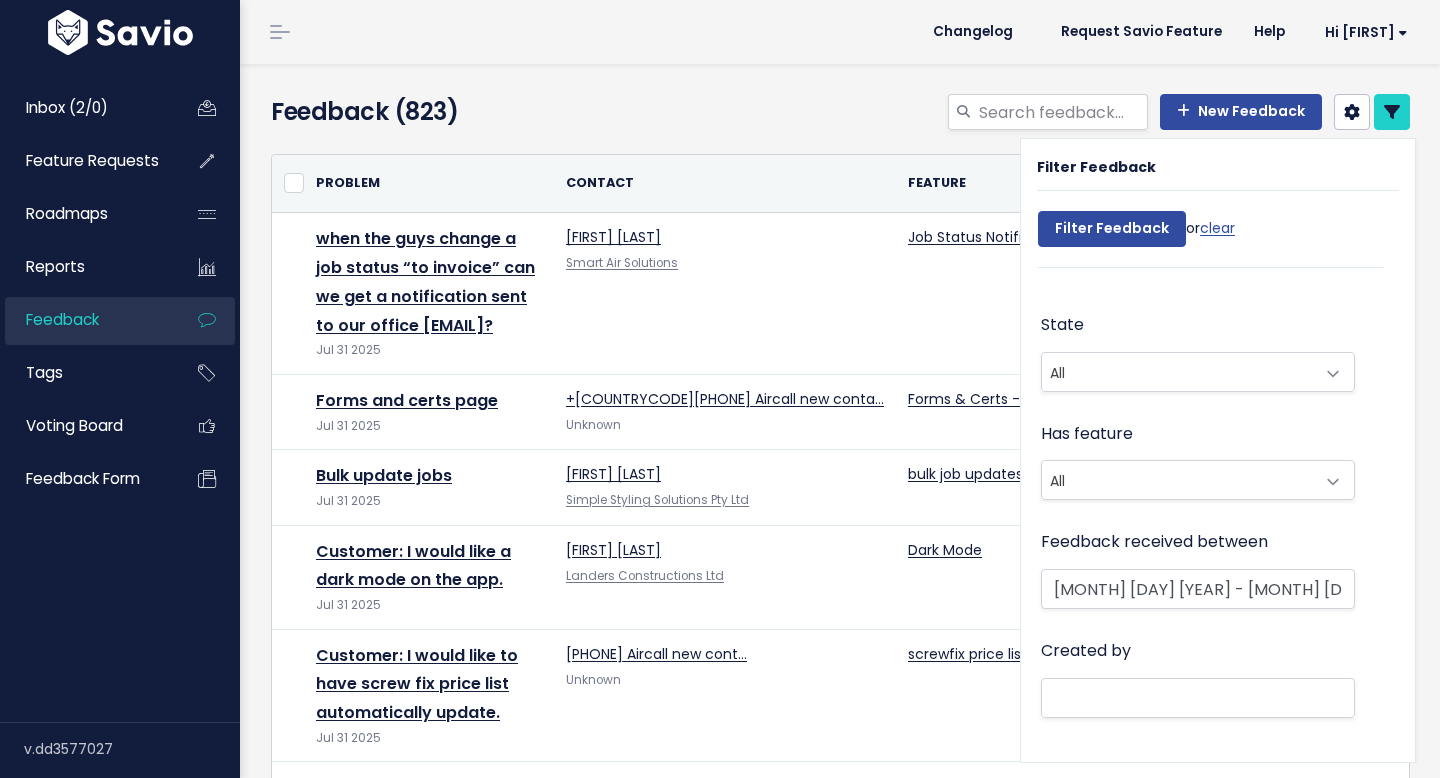 select 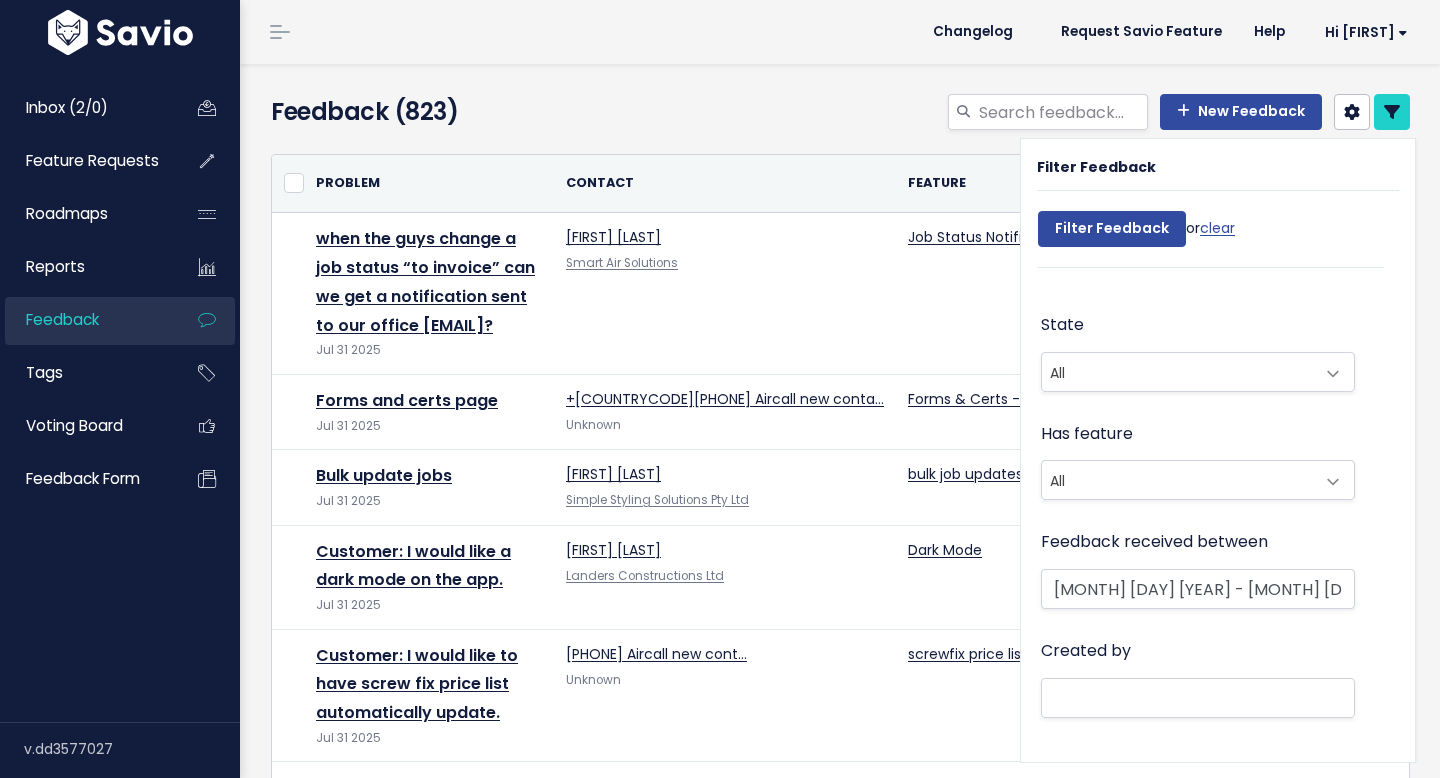 select 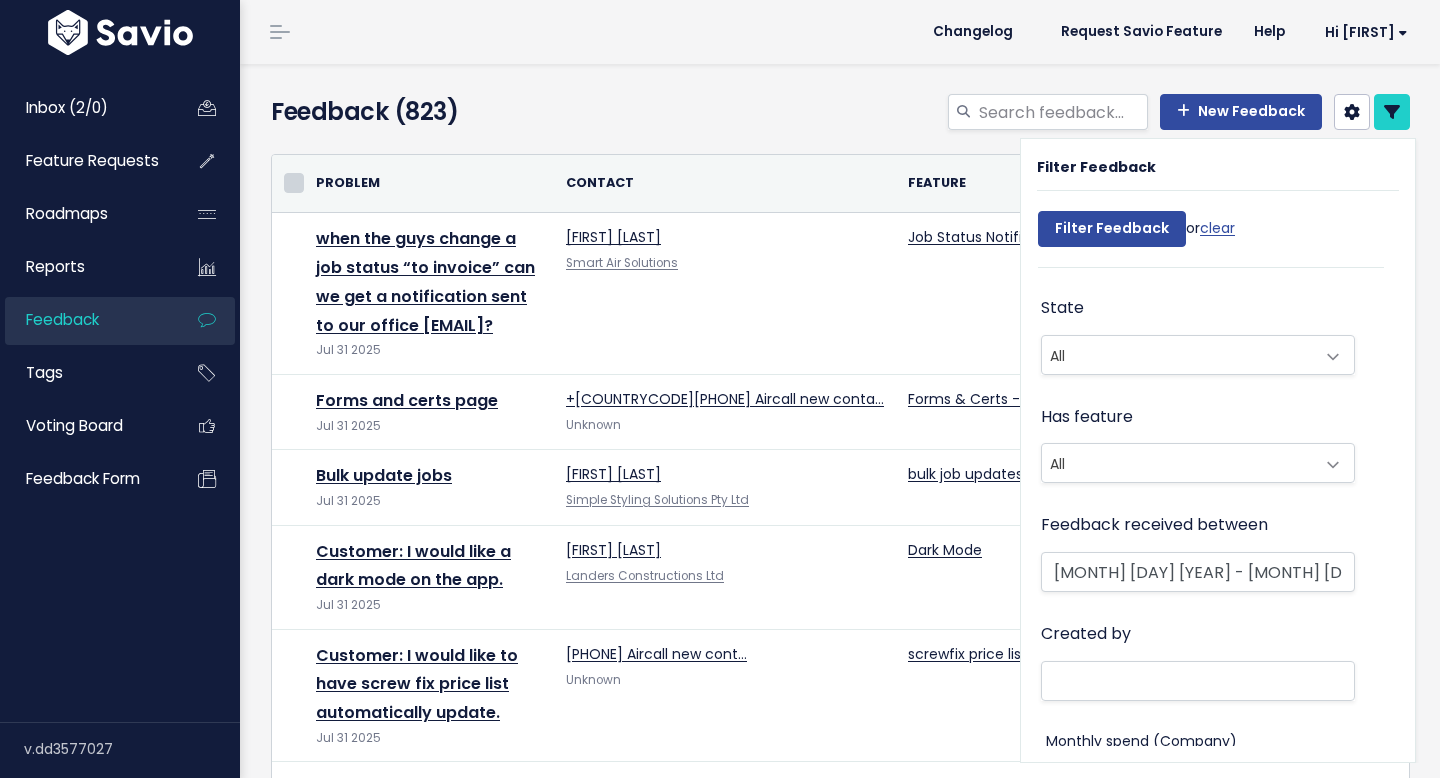 click at bounding box center [294, 183] 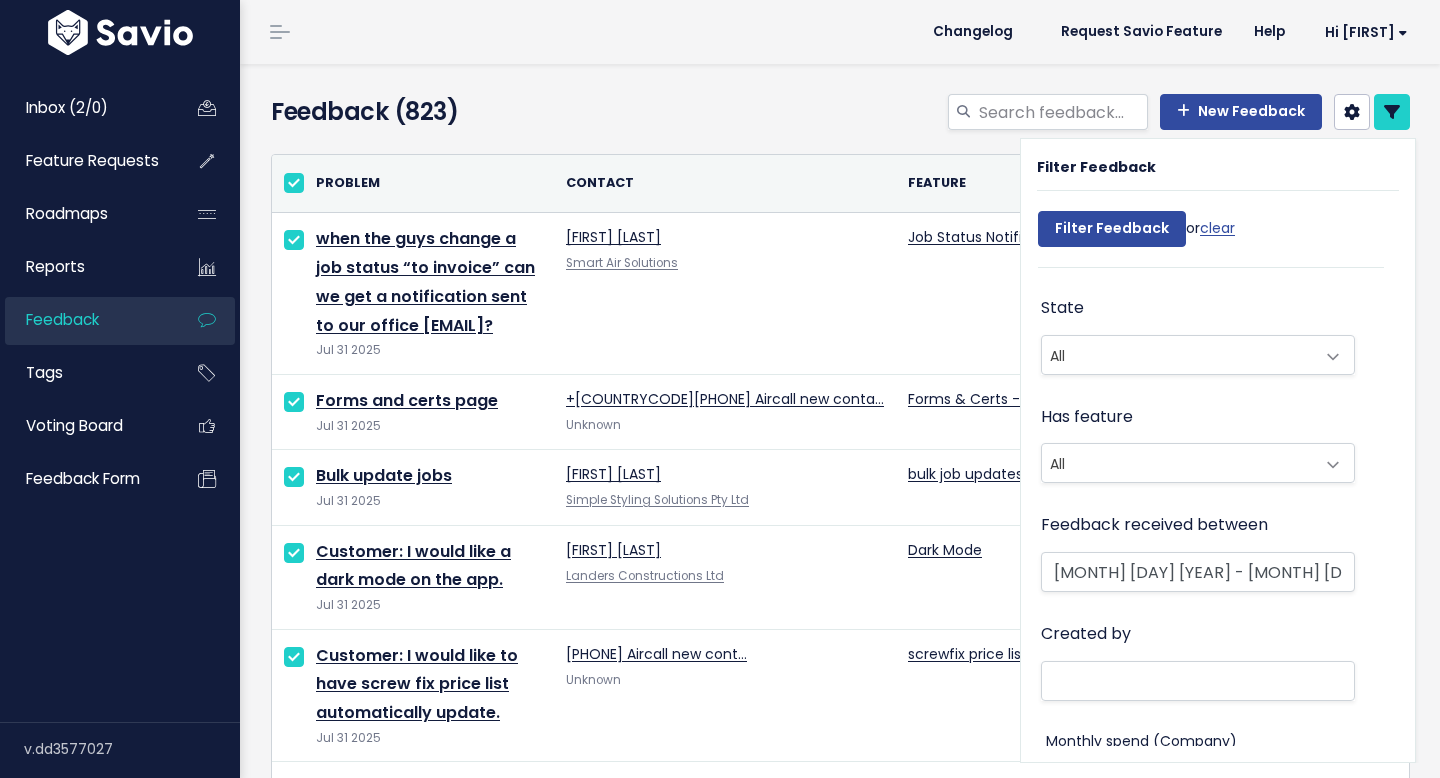 checkbox on "true" 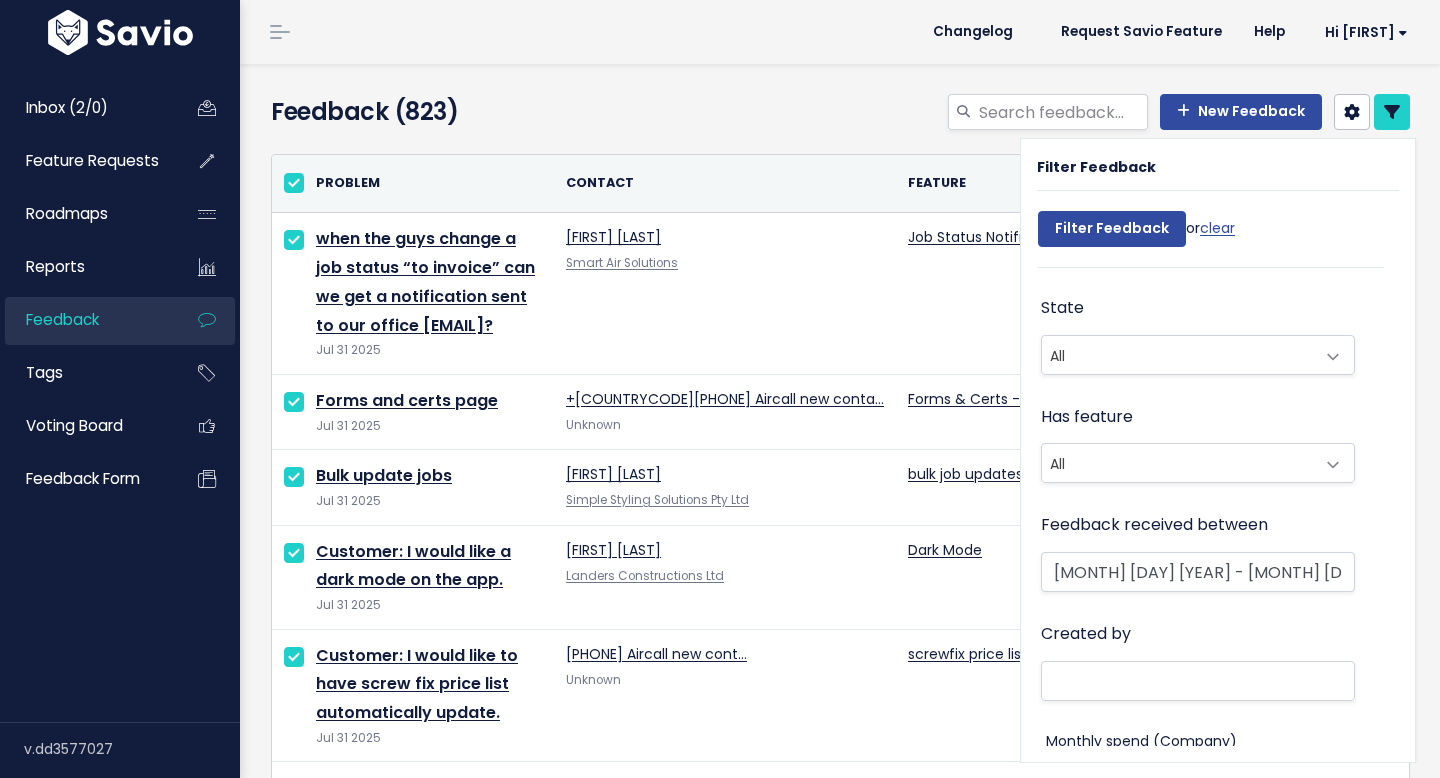checkbox on "true" 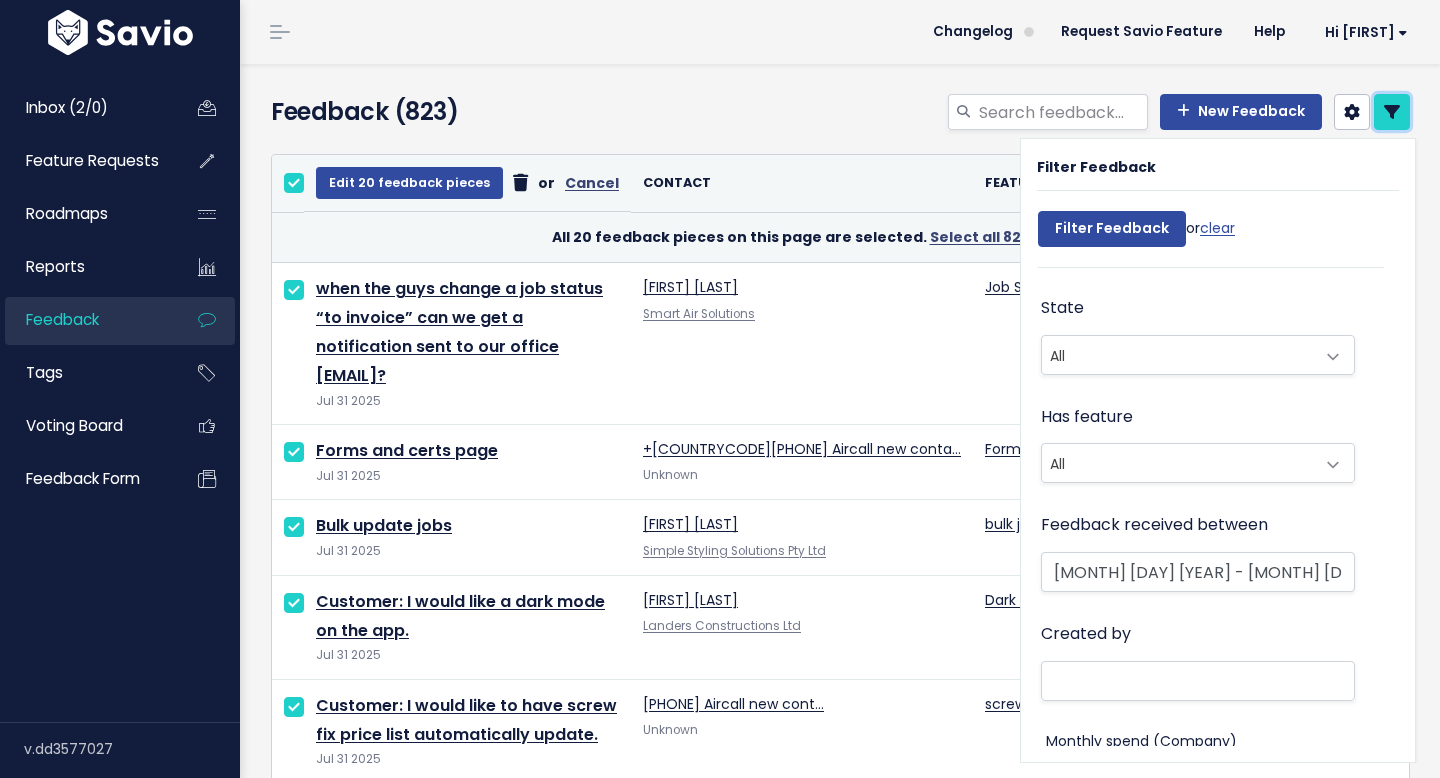 click at bounding box center [1392, 112] 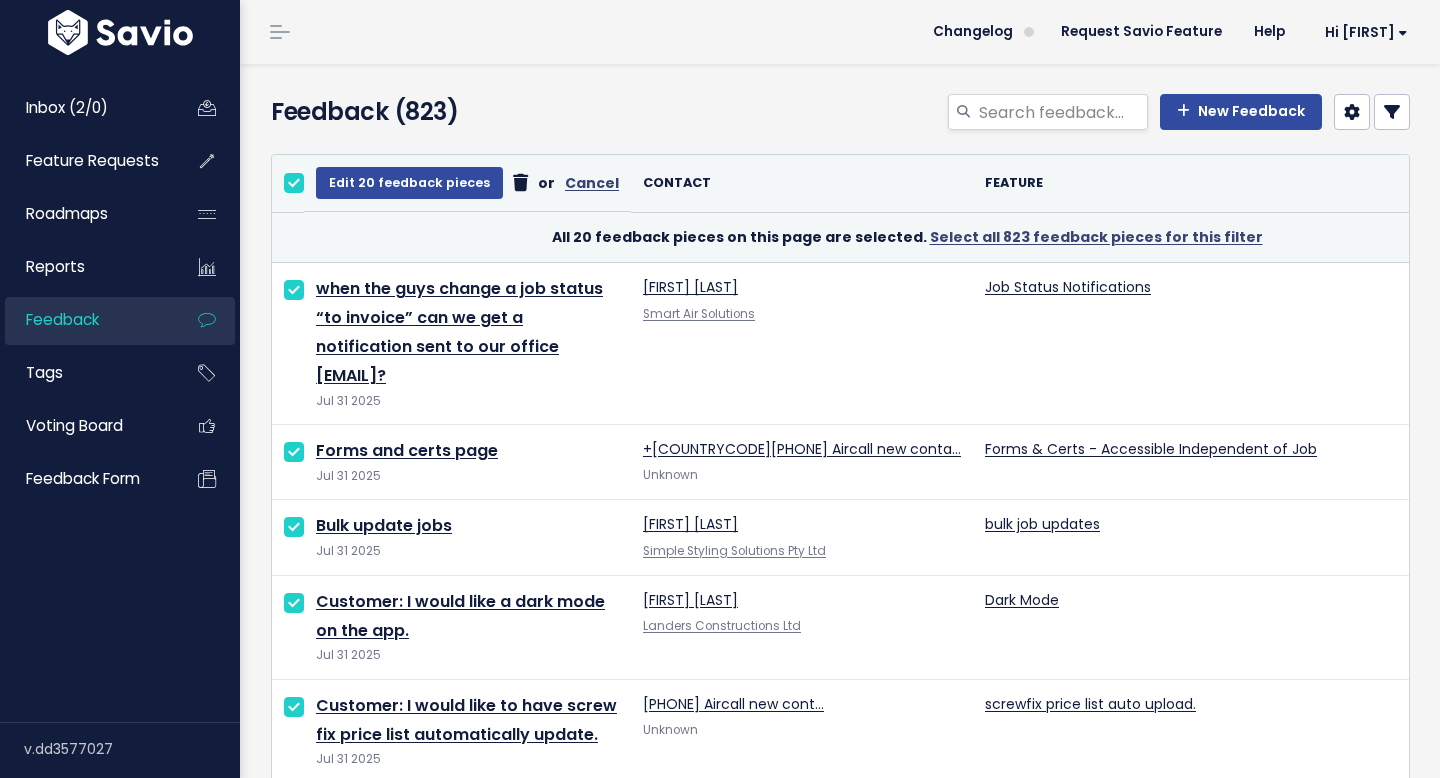 click at bounding box center [294, 183] 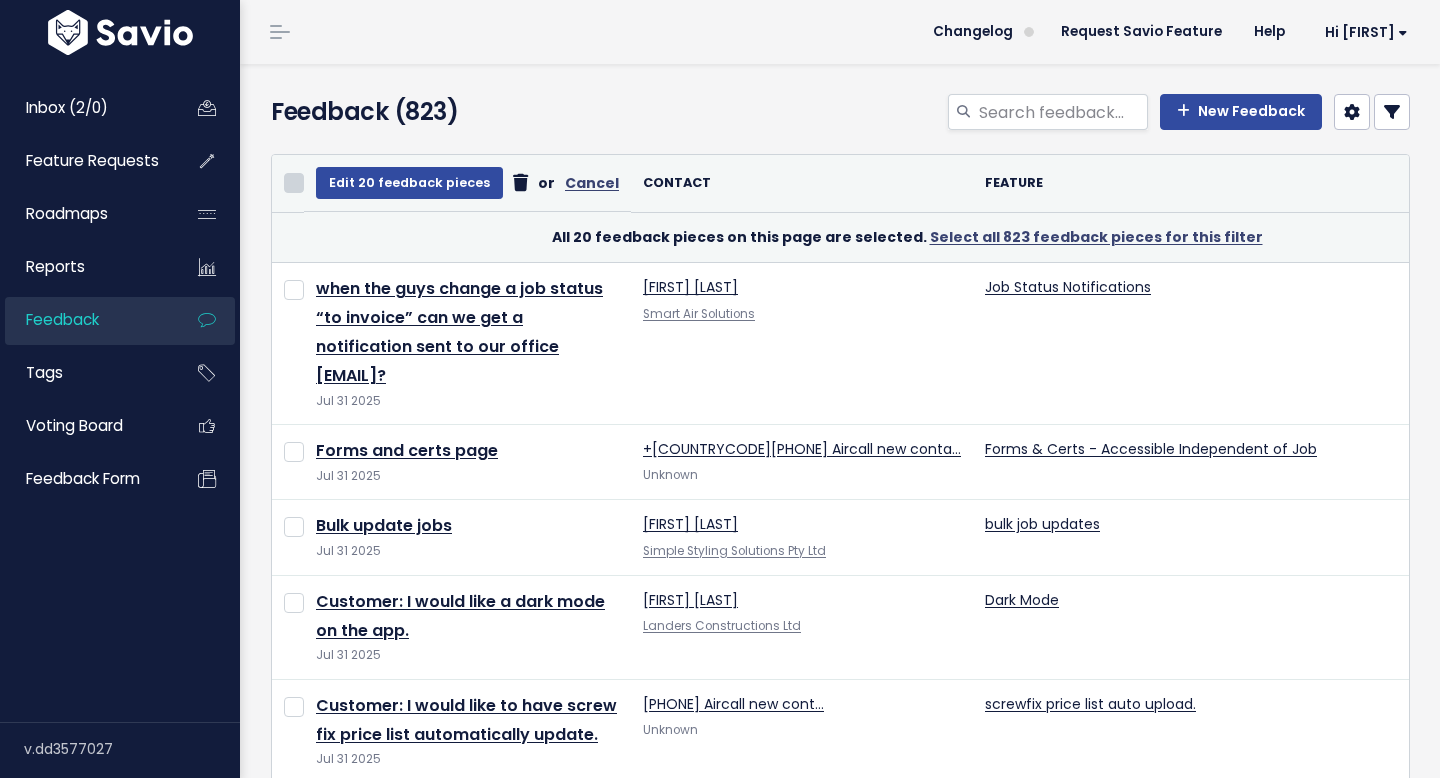 checkbox on "false" 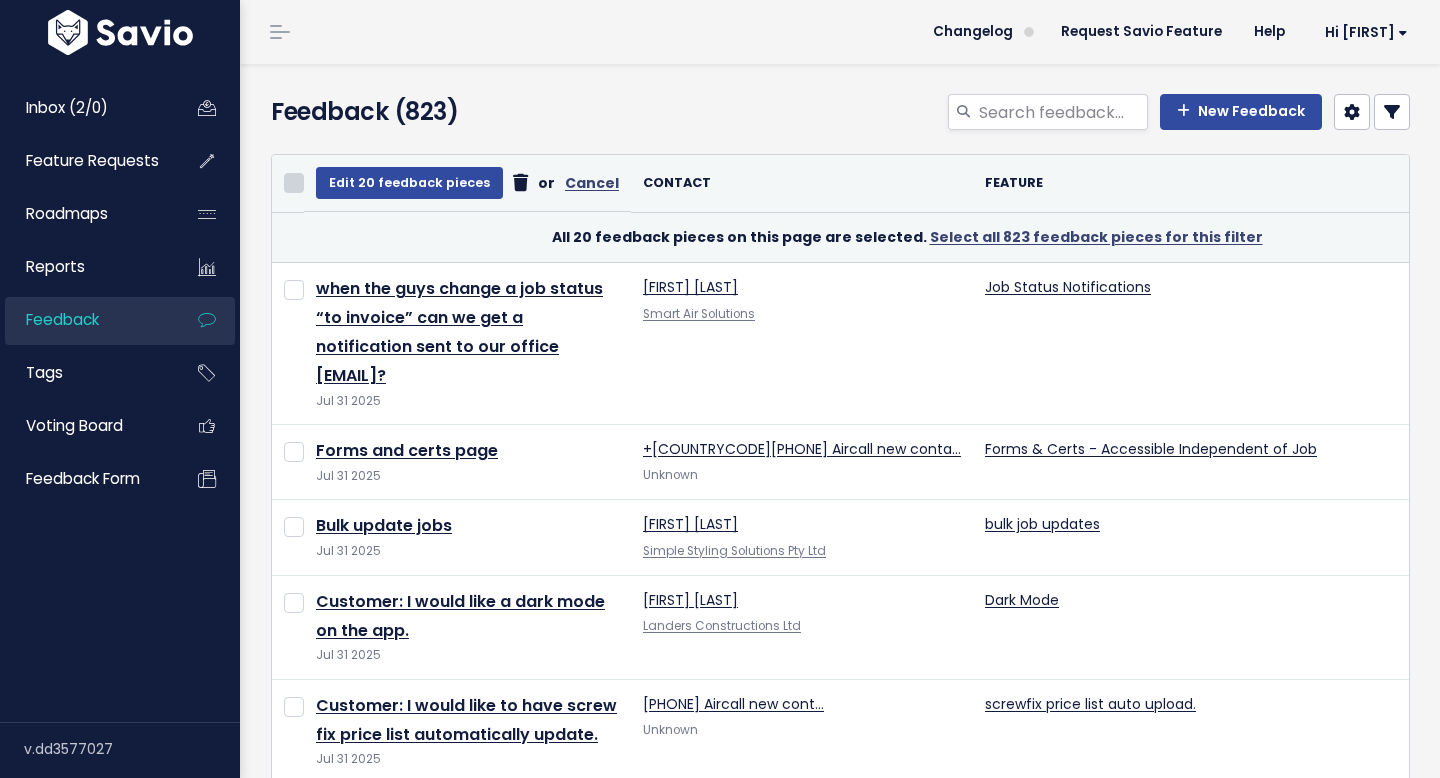 checkbox on "false" 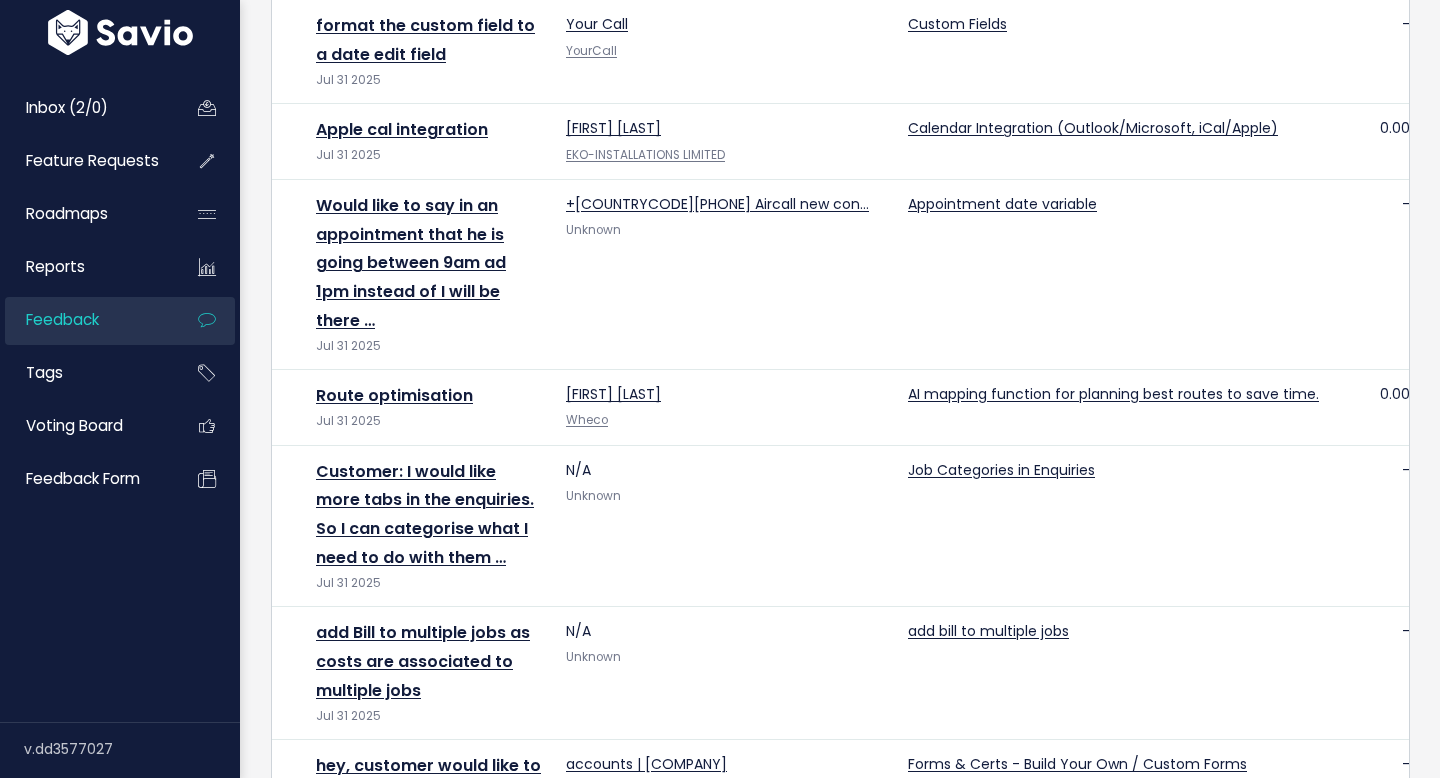 scroll, scrollTop: 1960, scrollLeft: 0, axis: vertical 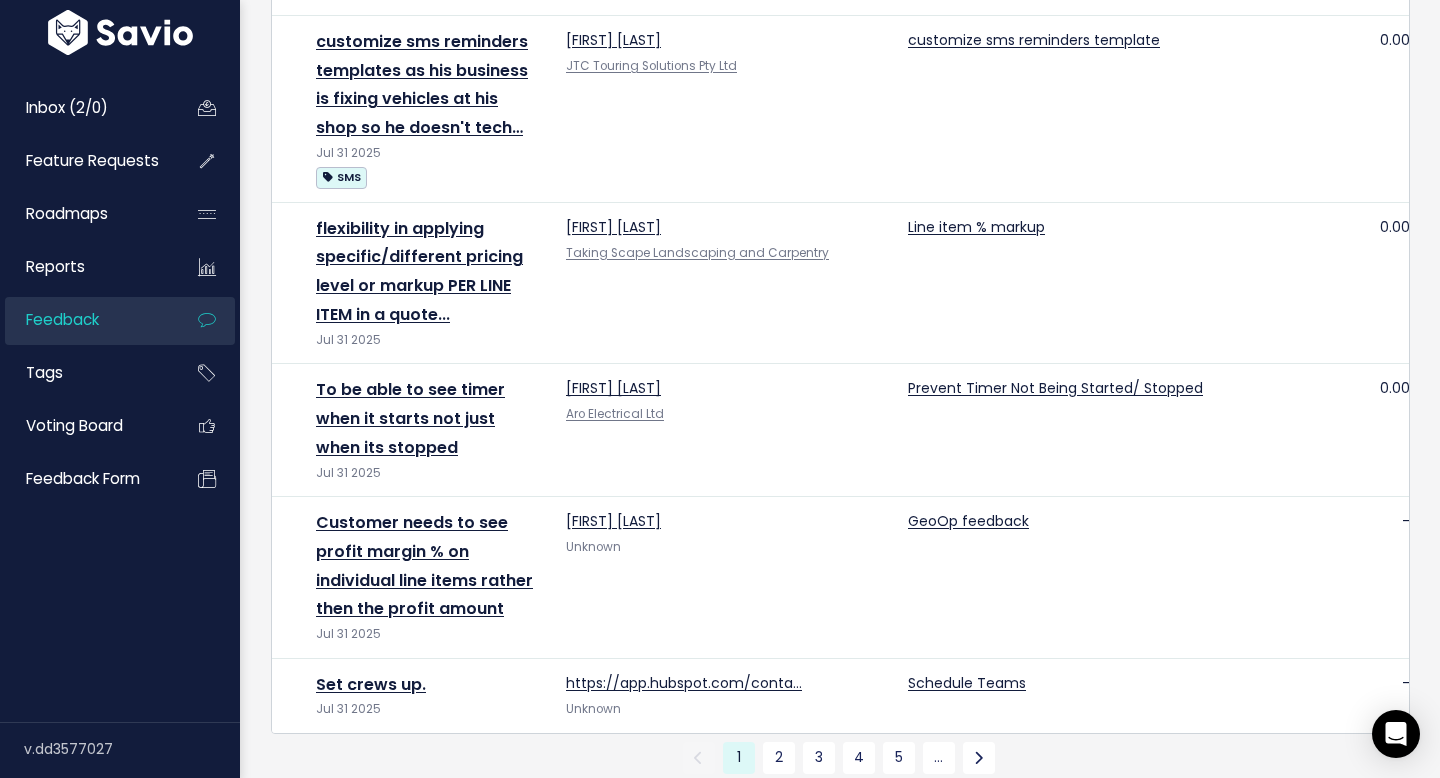 click on "Export to CSV" at bounding box center (326, 792) 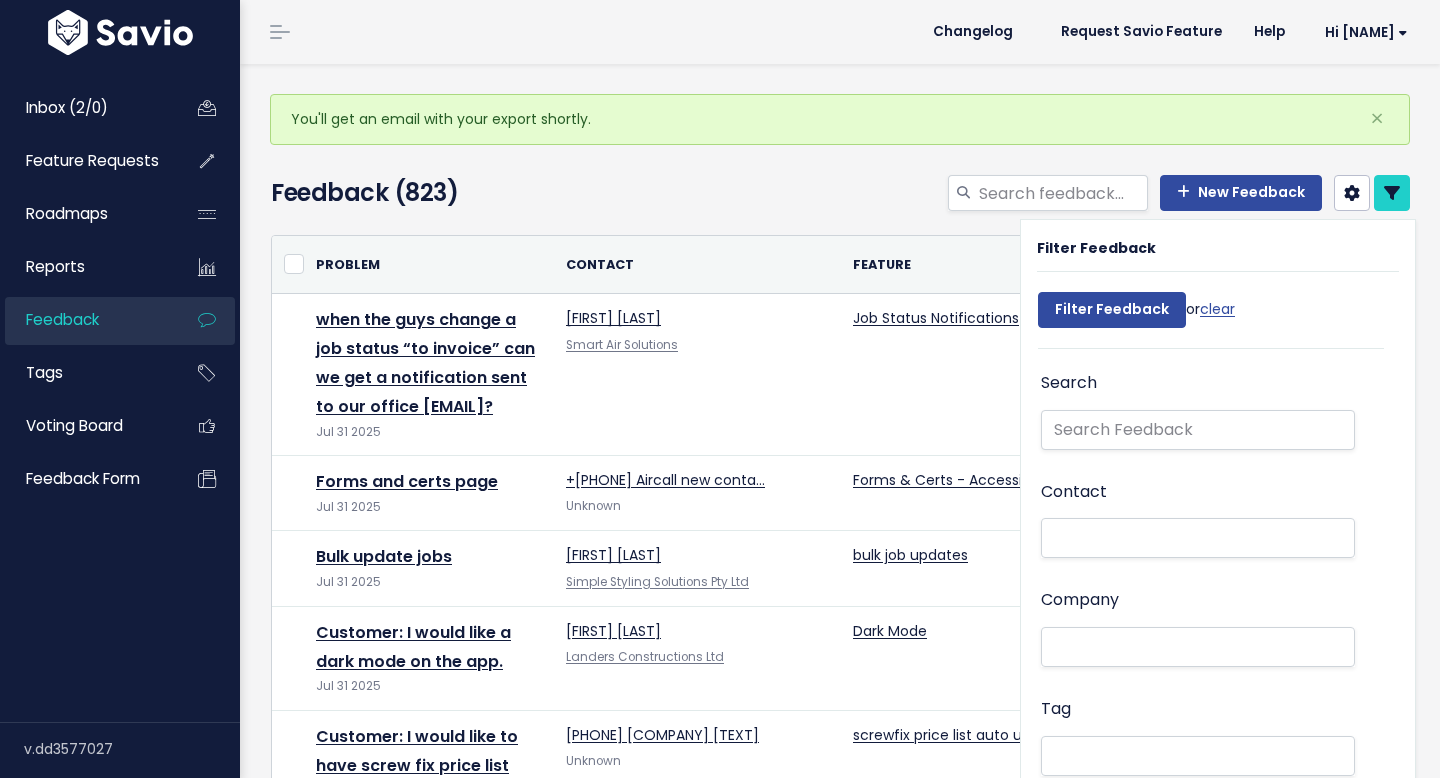 select 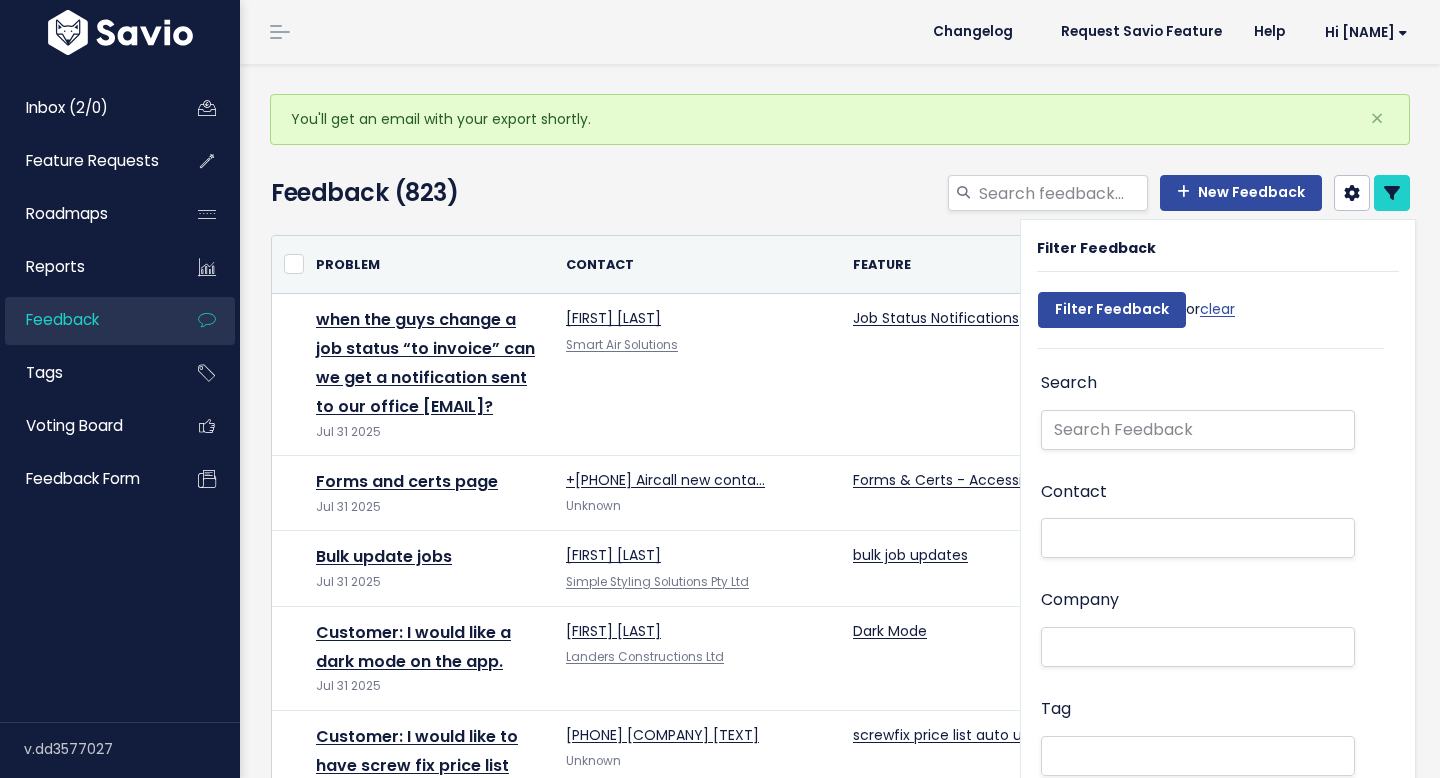 select 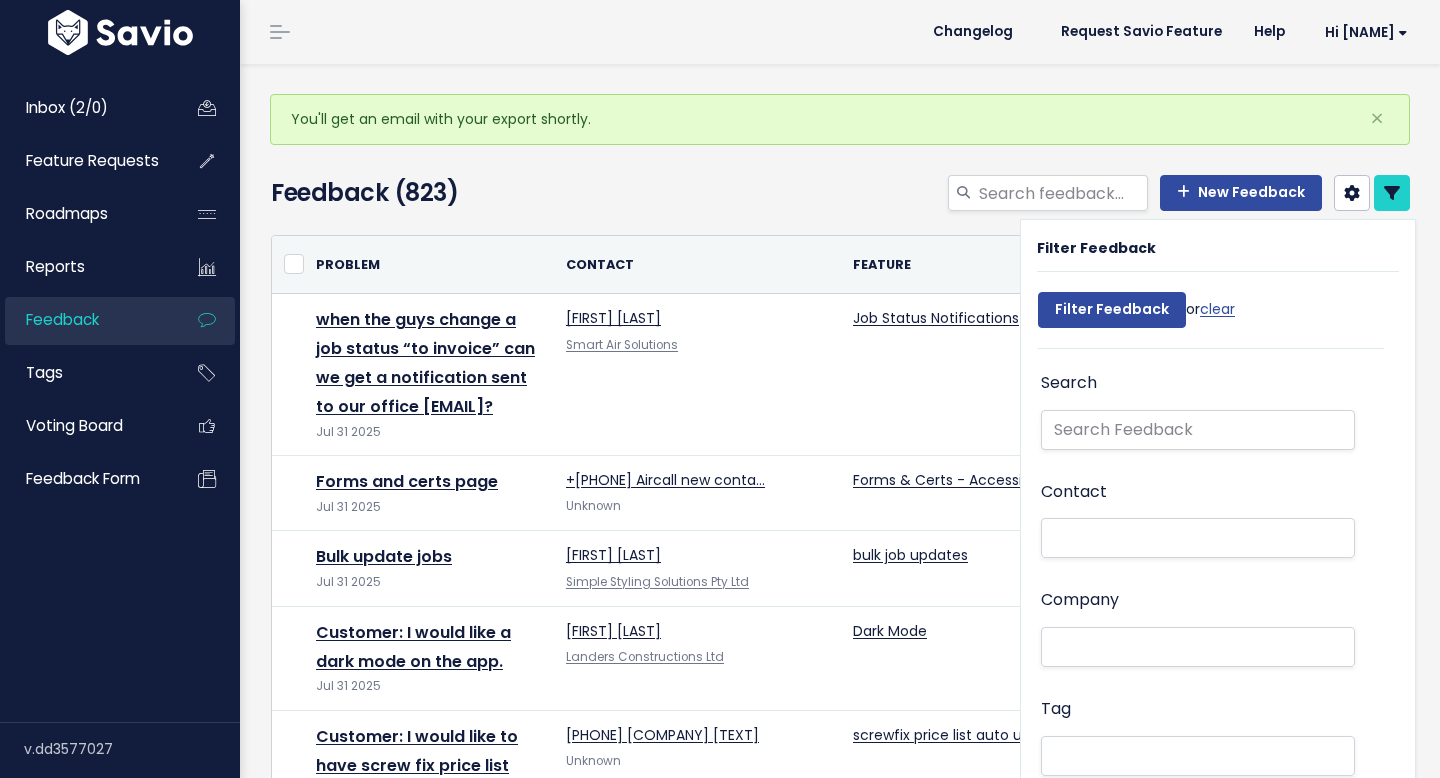 select 